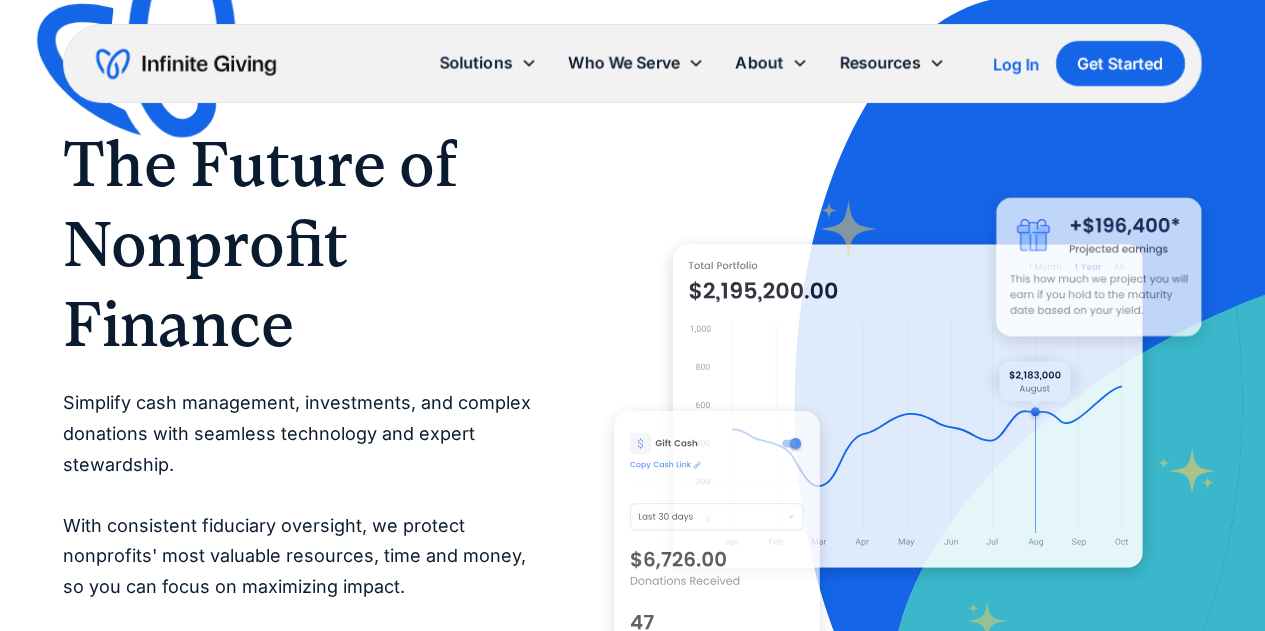 scroll, scrollTop: 0, scrollLeft: 0, axis: both 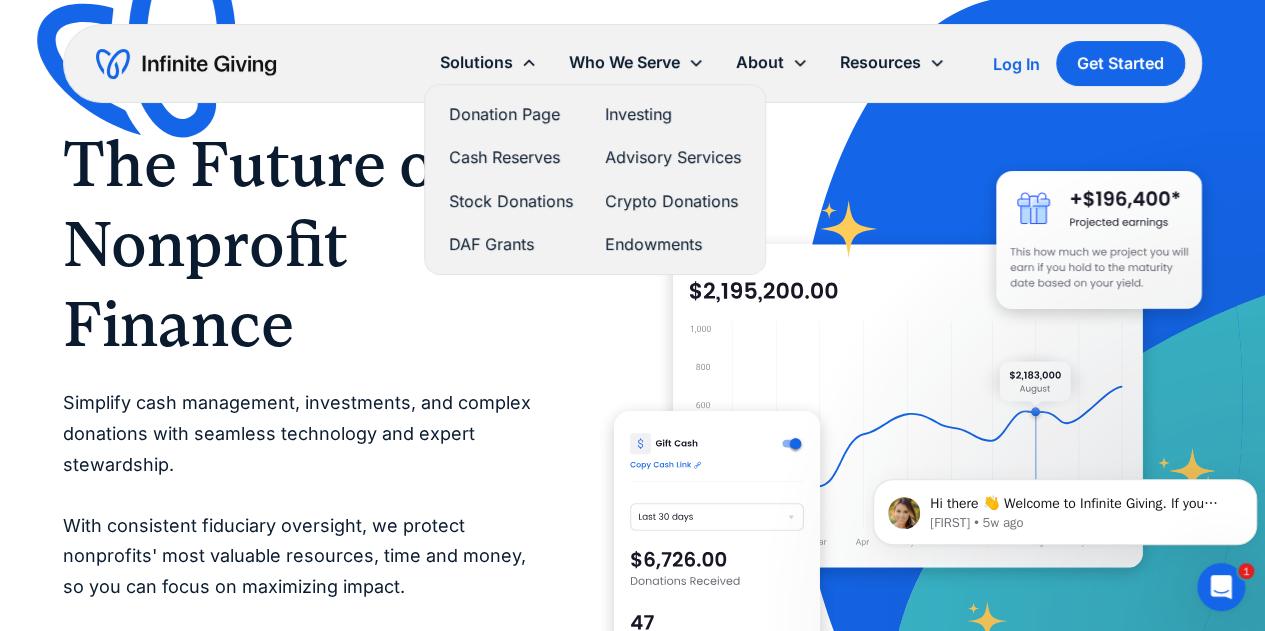 click on "Donation Page" at bounding box center (511, 114) 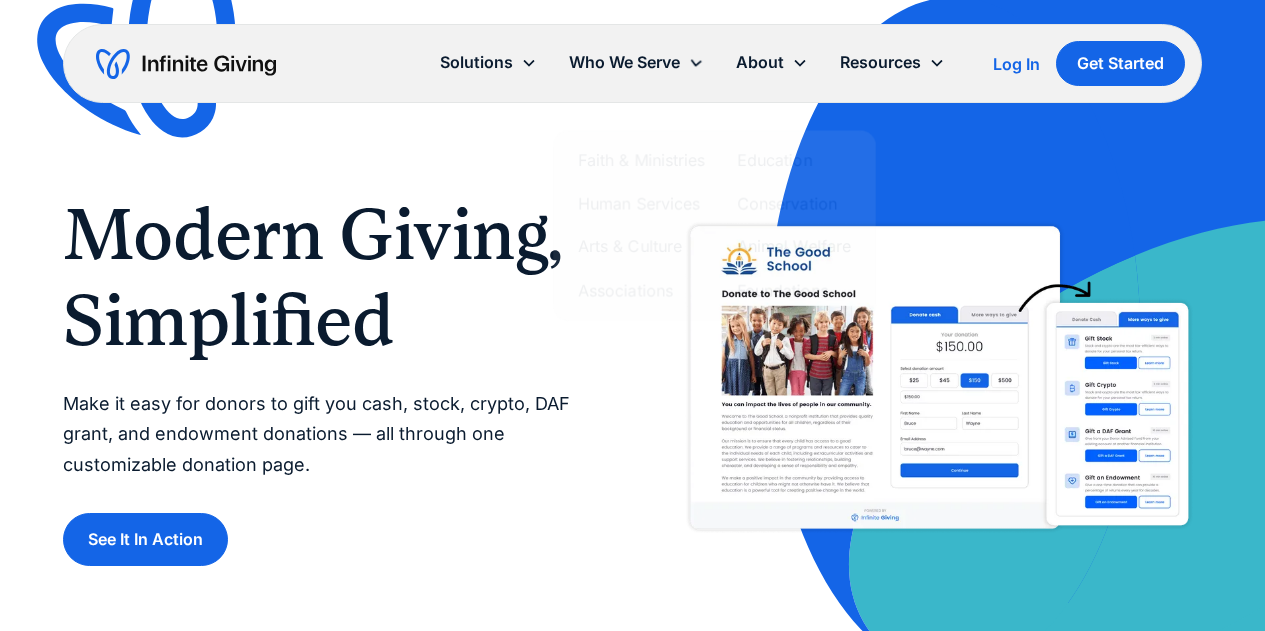 scroll, scrollTop: 0, scrollLeft: 0, axis: both 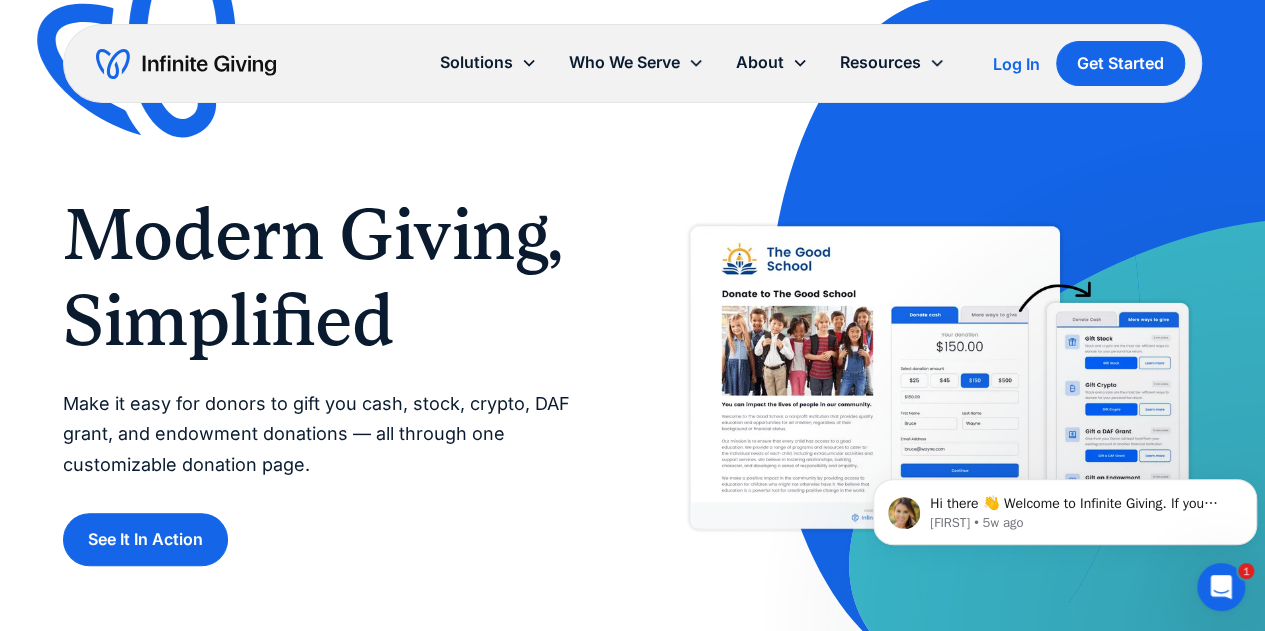 click at bounding box center [1015, 339] 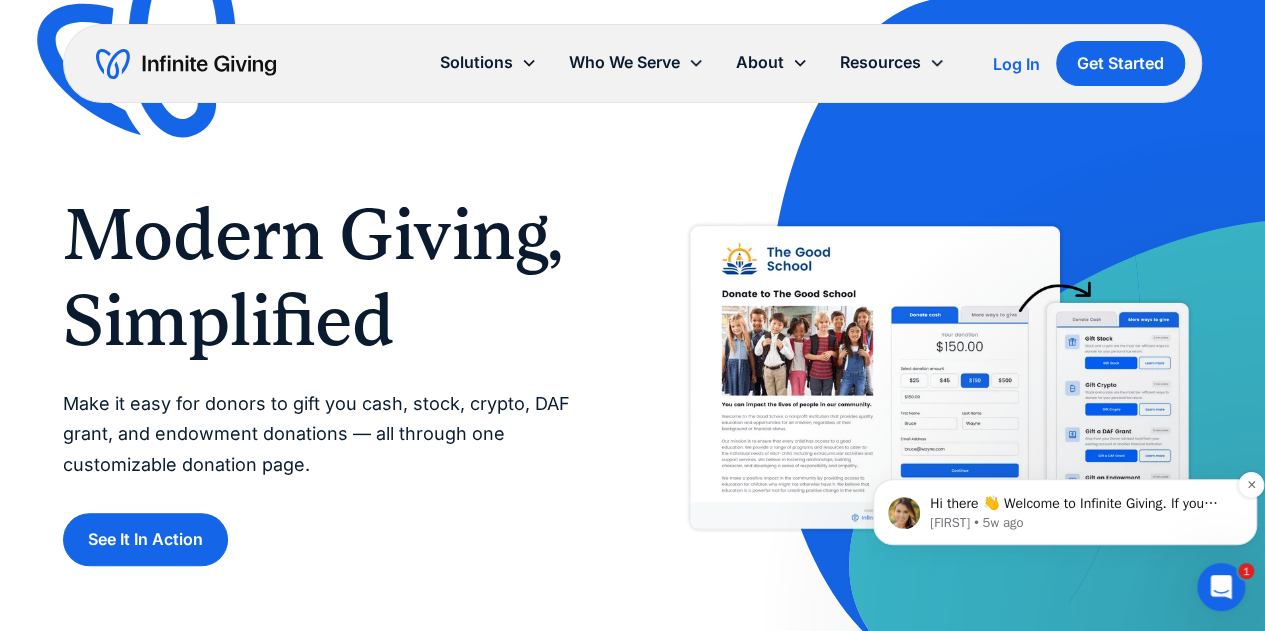 click on "Hi there 👋 Welcome to Infinite Giving. If you have any questions, just reply to this message. Kasey Kasey • 5w ago" at bounding box center [1065, 512] 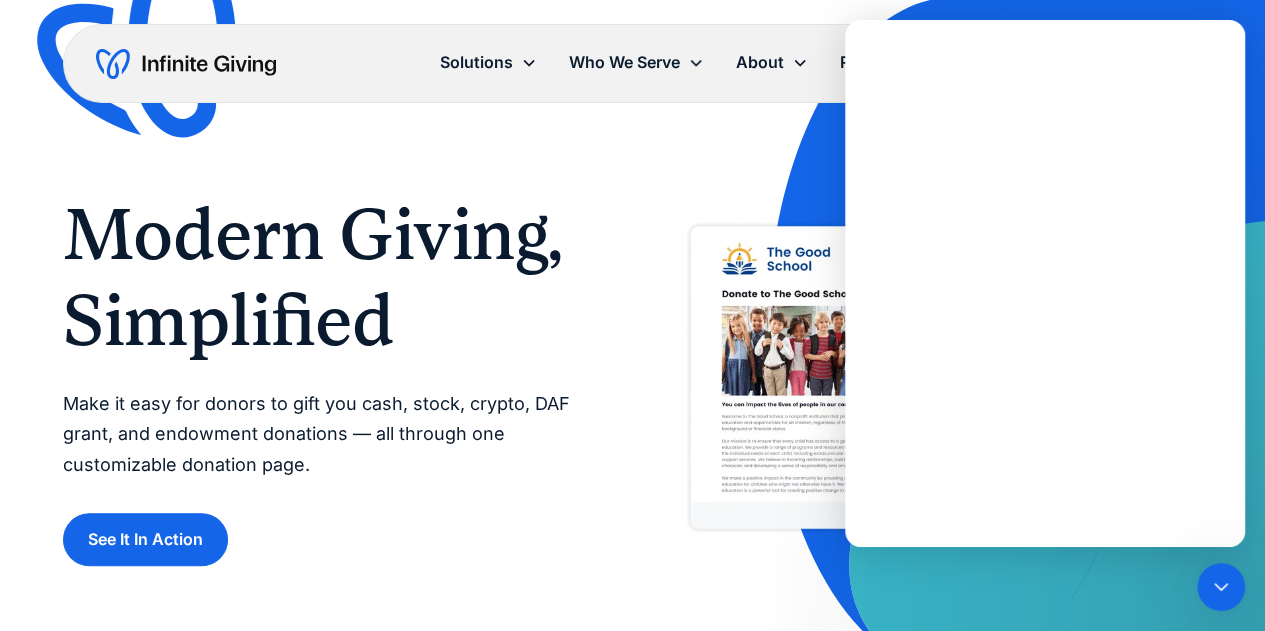 scroll, scrollTop: 0, scrollLeft: 0, axis: both 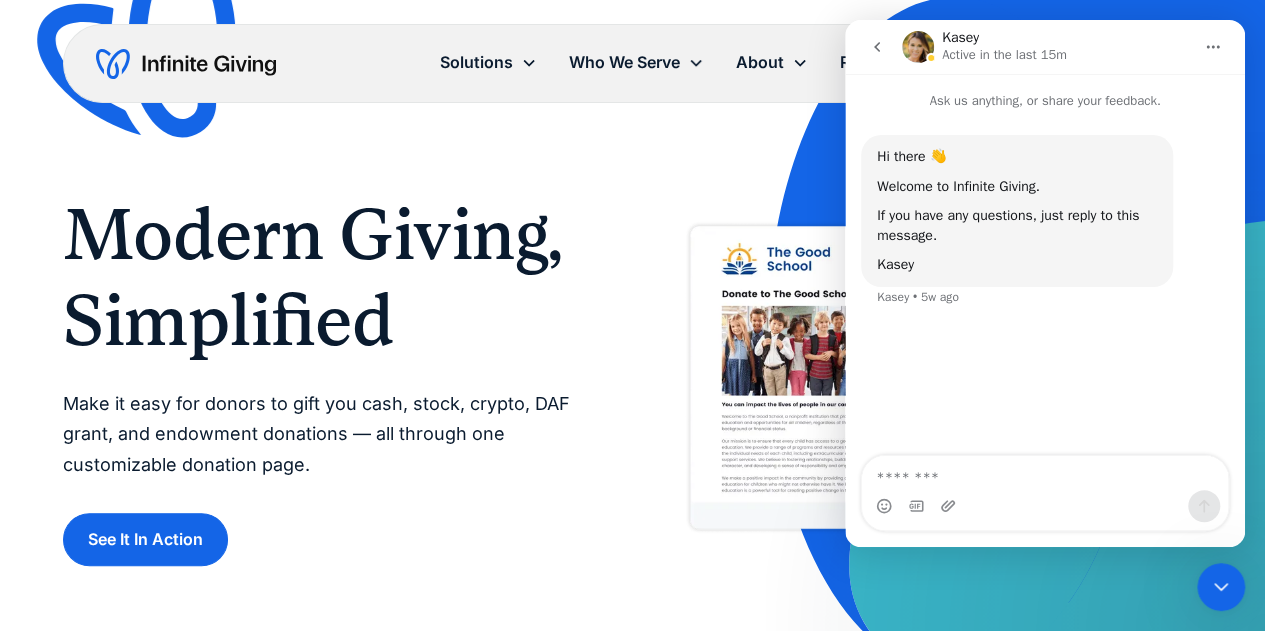 click 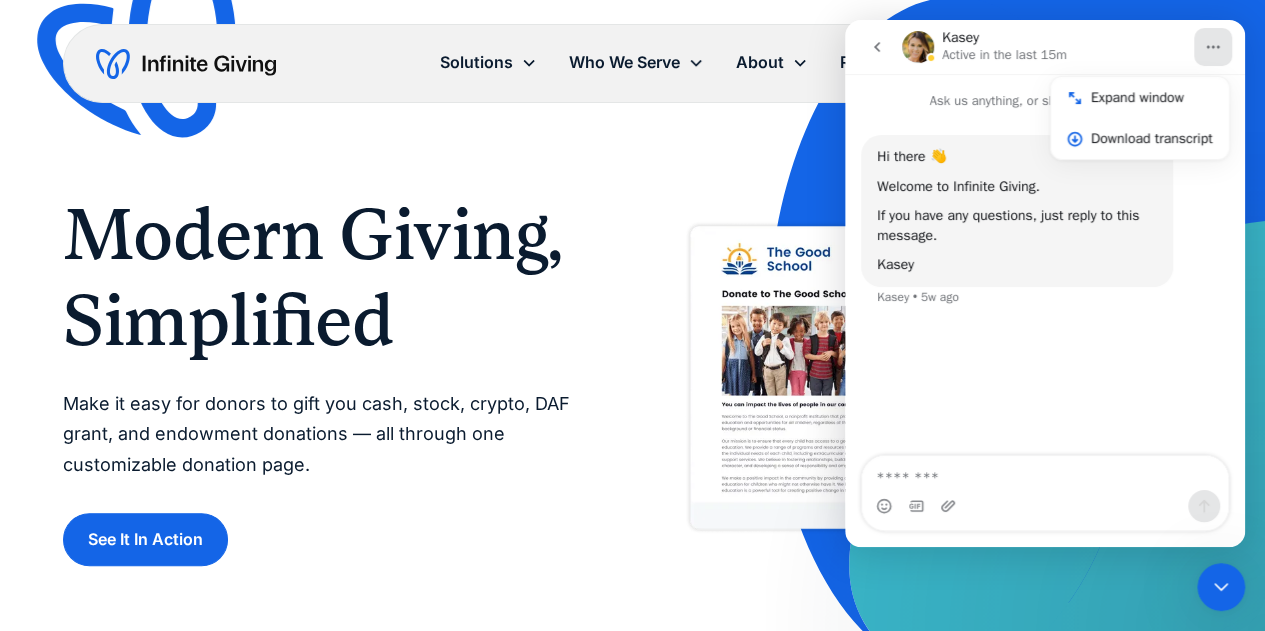 click 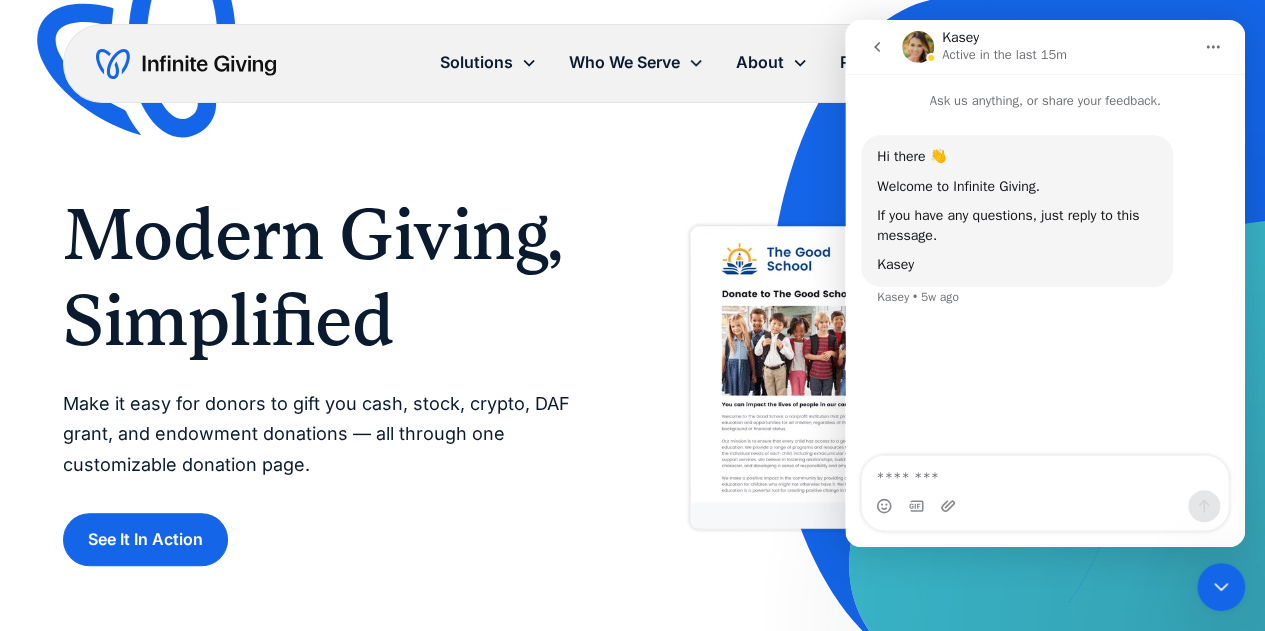 click 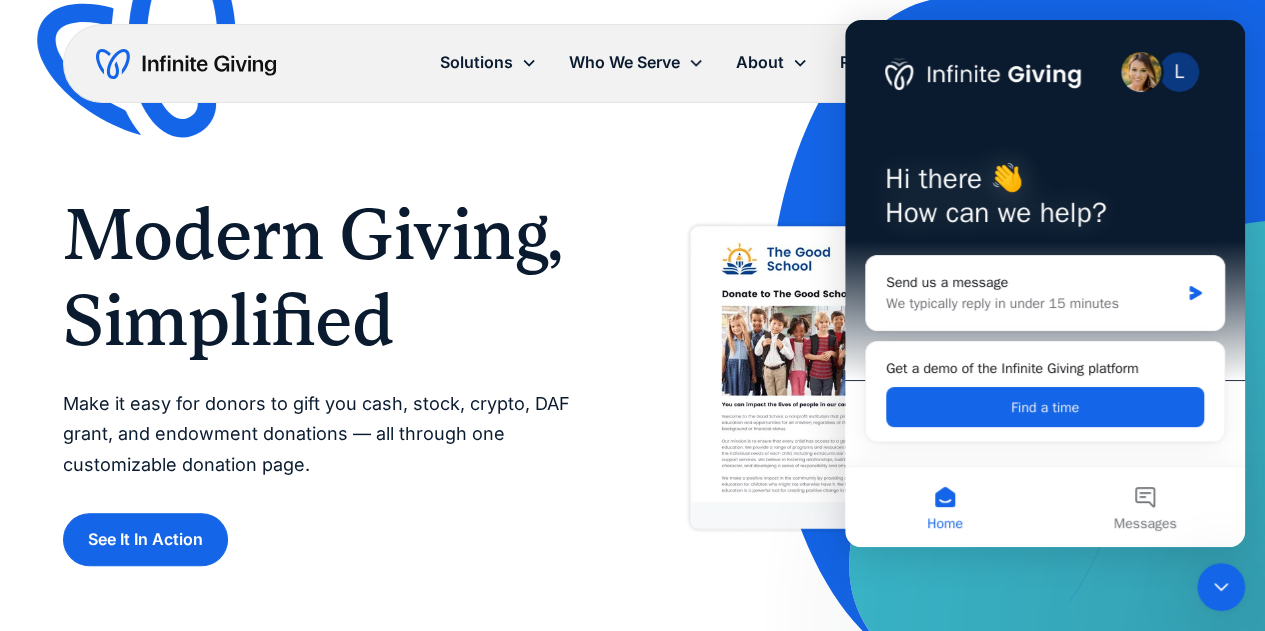 click at bounding box center (937, 379) 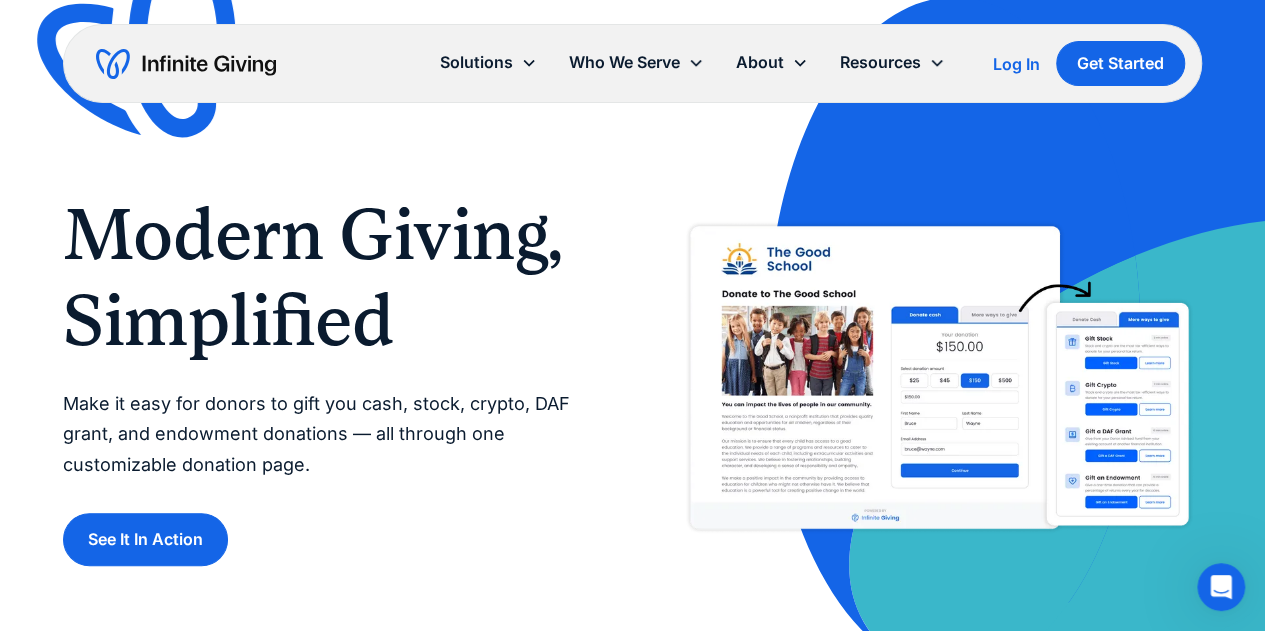 scroll, scrollTop: 0, scrollLeft: 0, axis: both 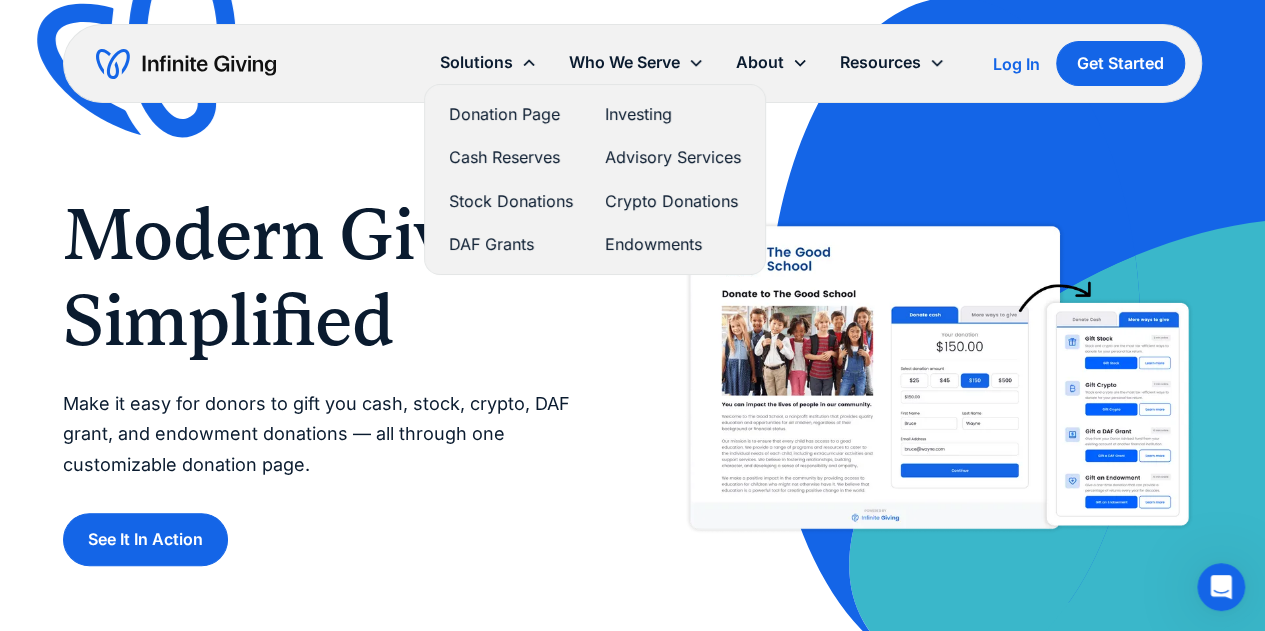 click on "Donation Page" at bounding box center (511, 114) 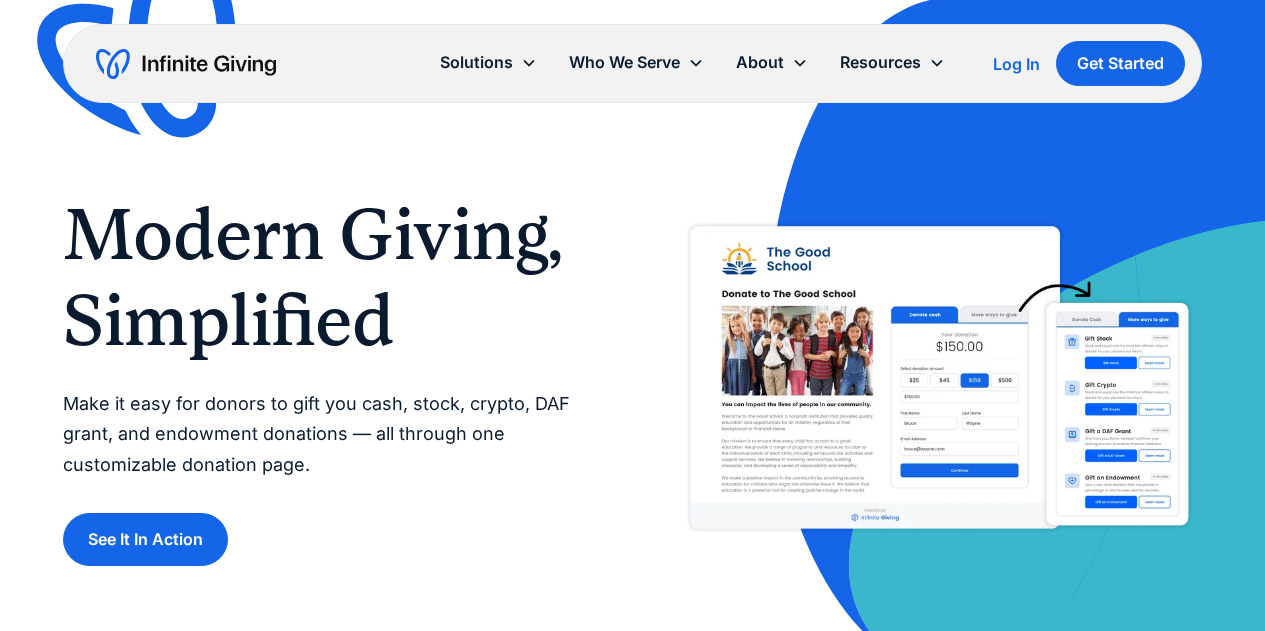 scroll, scrollTop: 0, scrollLeft: 0, axis: both 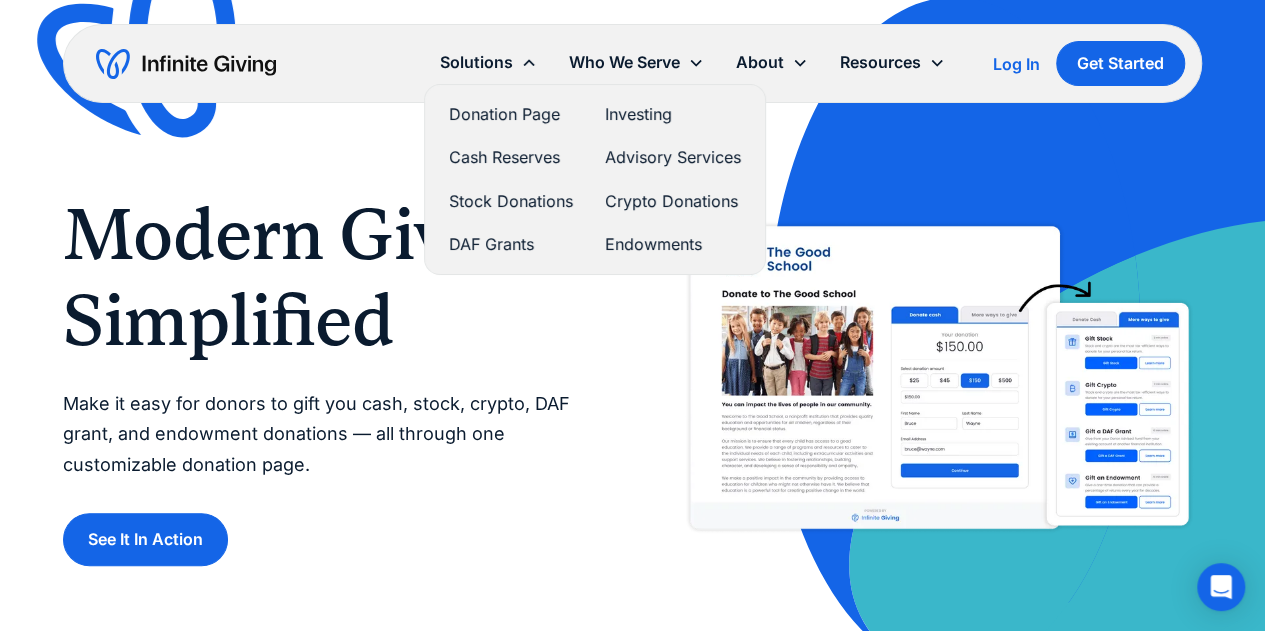 click on "Donation Page" at bounding box center (511, 114) 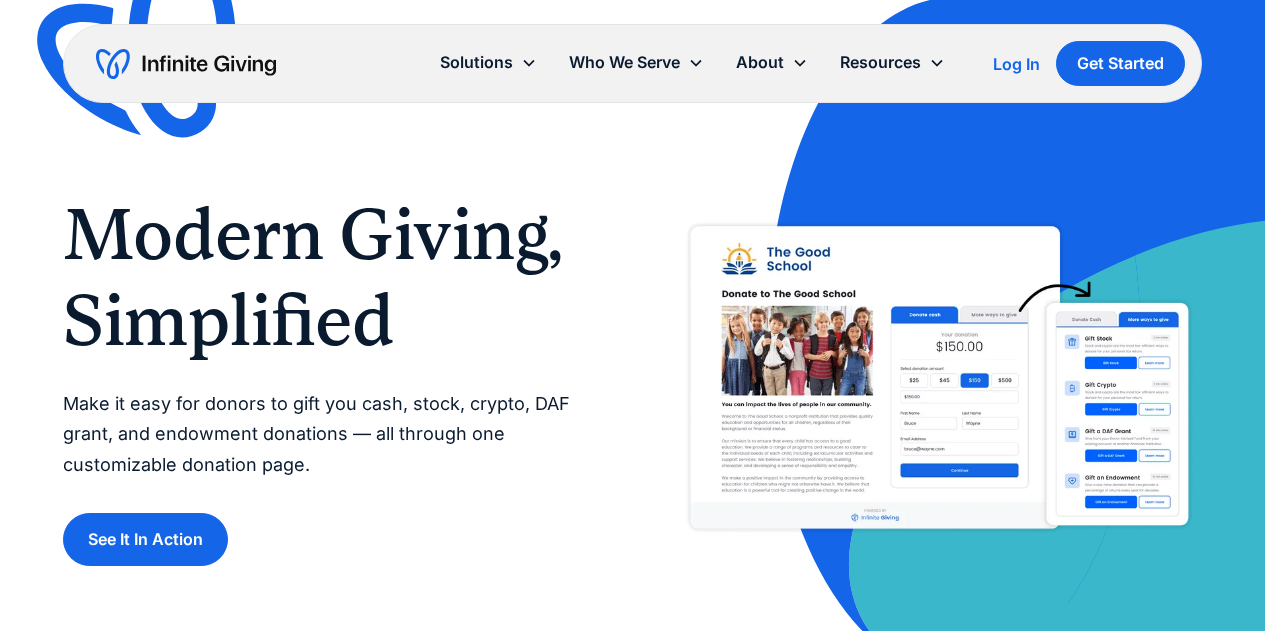scroll, scrollTop: 0, scrollLeft: 0, axis: both 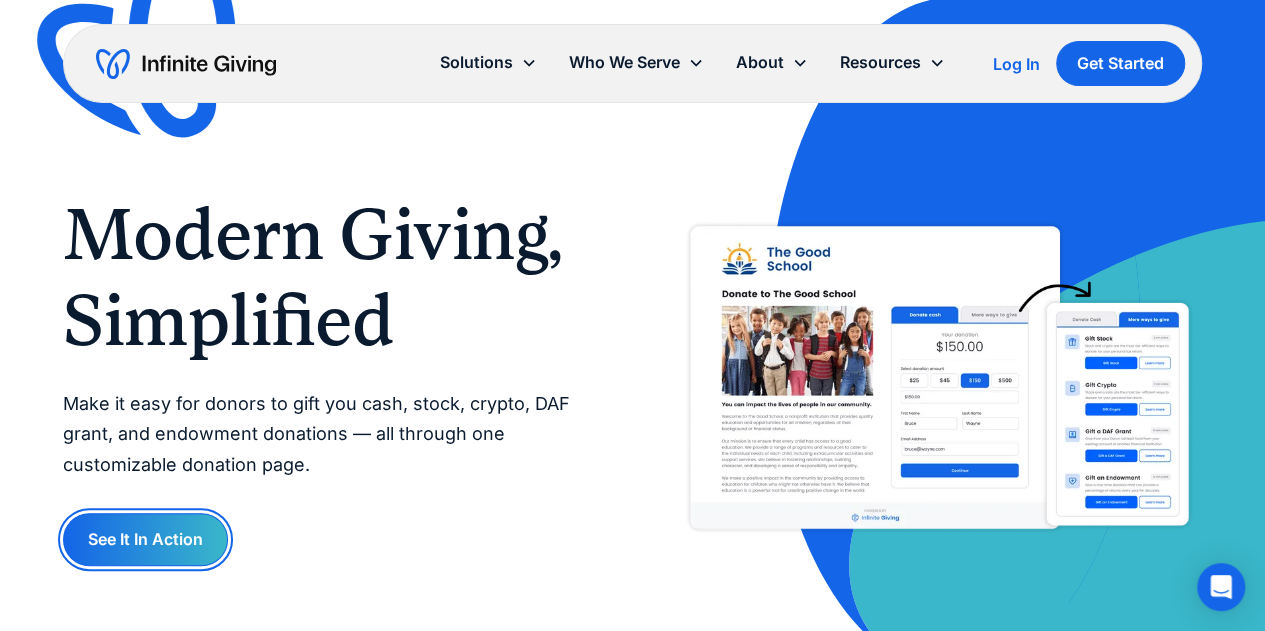 click on "See It In Action" at bounding box center [145, 539] 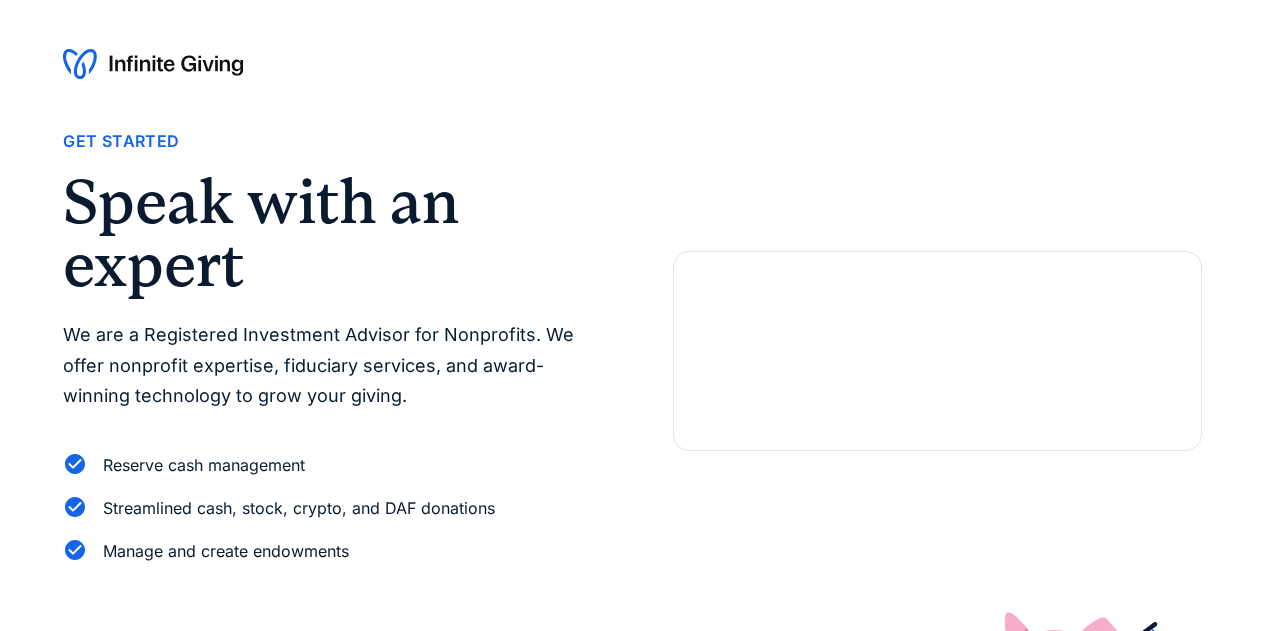 scroll, scrollTop: 0, scrollLeft: 0, axis: both 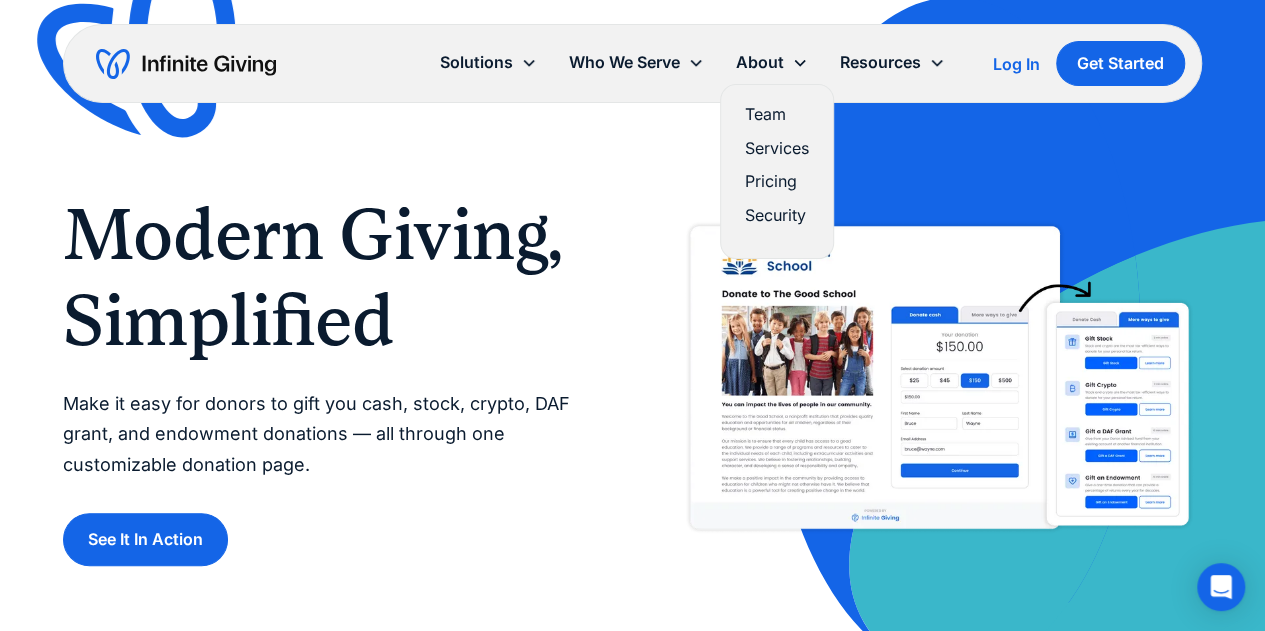 click on "Pricing" at bounding box center (777, 181) 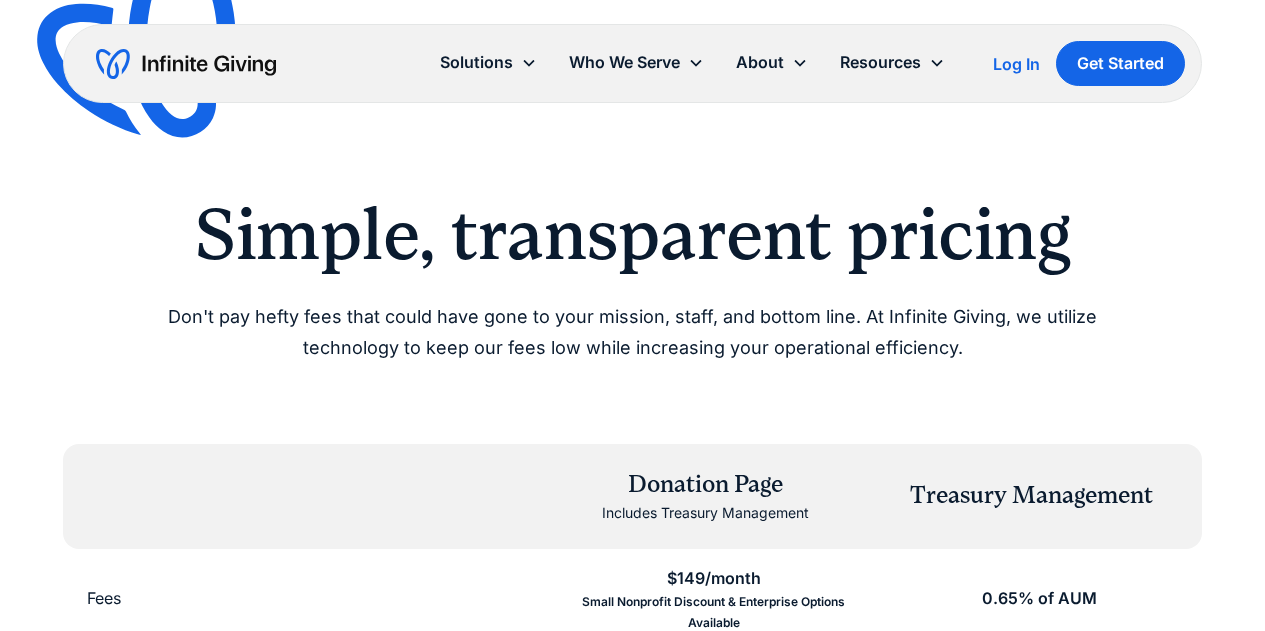 scroll, scrollTop: 0, scrollLeft: 0, axis: both 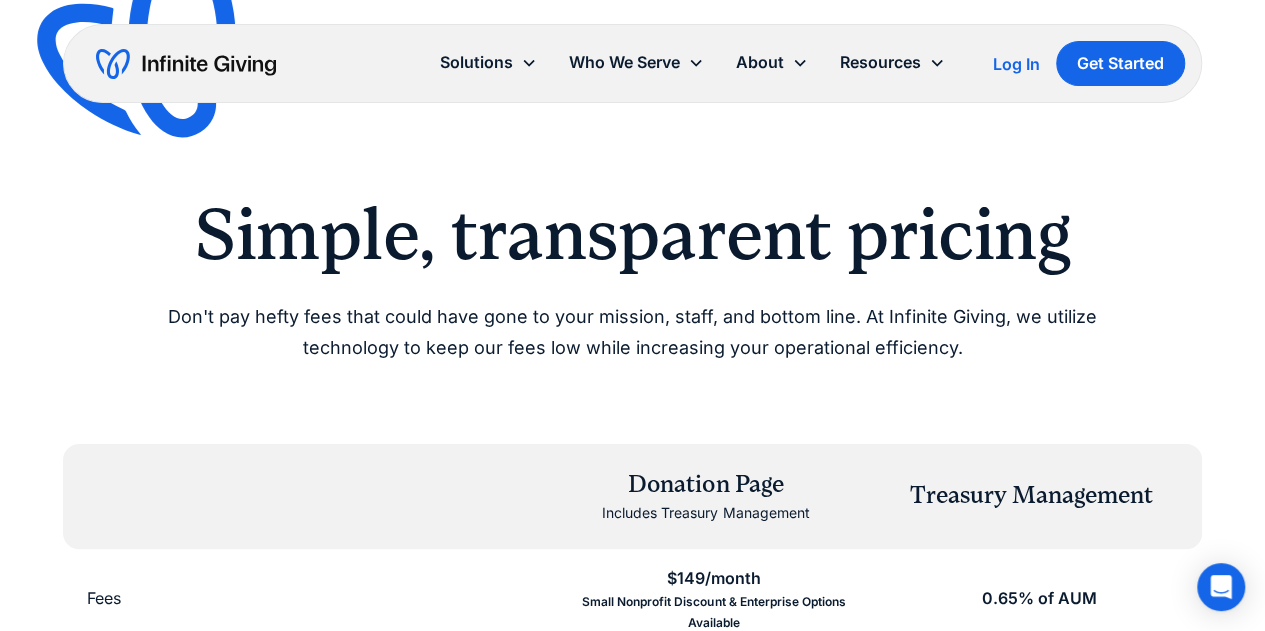 click on "Simple, transparent pricing Don't pay hefty fees that could have gone to your mission, staff, and bottom line. At Infinite Giving, we utilize technology to keep our fees low while increasing your operational efficiency. Donation Page Includes Treasury Management Treasury Management Fees $149/month Small Nonprofit Discount & Enterprise Options Available 0.65% of AUM Account Setup, Broker, & Admin Fees $0 $0 Minimum Balance for Treasury Management $0 With $100K balance, discount of $99 for donation page $100K Giving Types Credit/Debit, ACH, Stocks, Crypto, DAFs, Endowments Donation Page add on: $99/mo Platform Fees 0% on Stocks & DAFs 1% on Crypto & Cash* *Typically covered by donor $0 Dedicated Advisor Yes With $100K min AUM Yes Policy Creation Yes With $100K min AUM Yes Fiduciary Oversight Yes Yes *+Stripe Payment Processing Fee Get started Get started Please see our complete Form ADV firm brochure for the full list of Fees for Services" at bounding box center (632, 752) 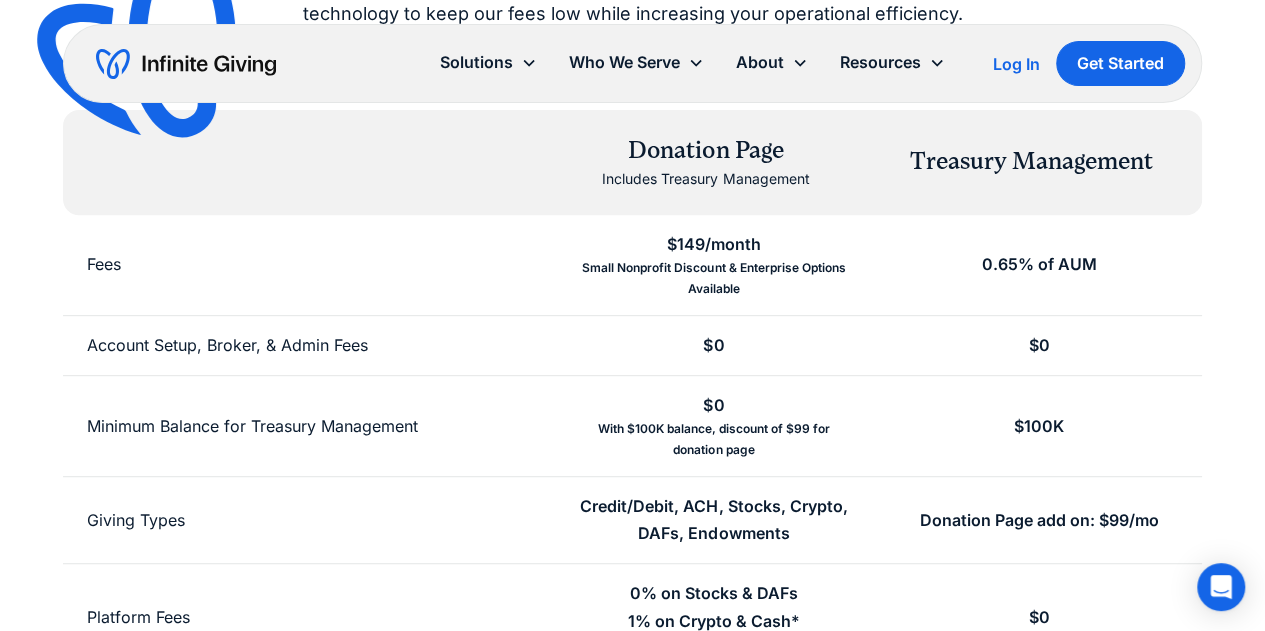 scroll, scrollTop: 364, scrollLeft: 0, axis: vertical 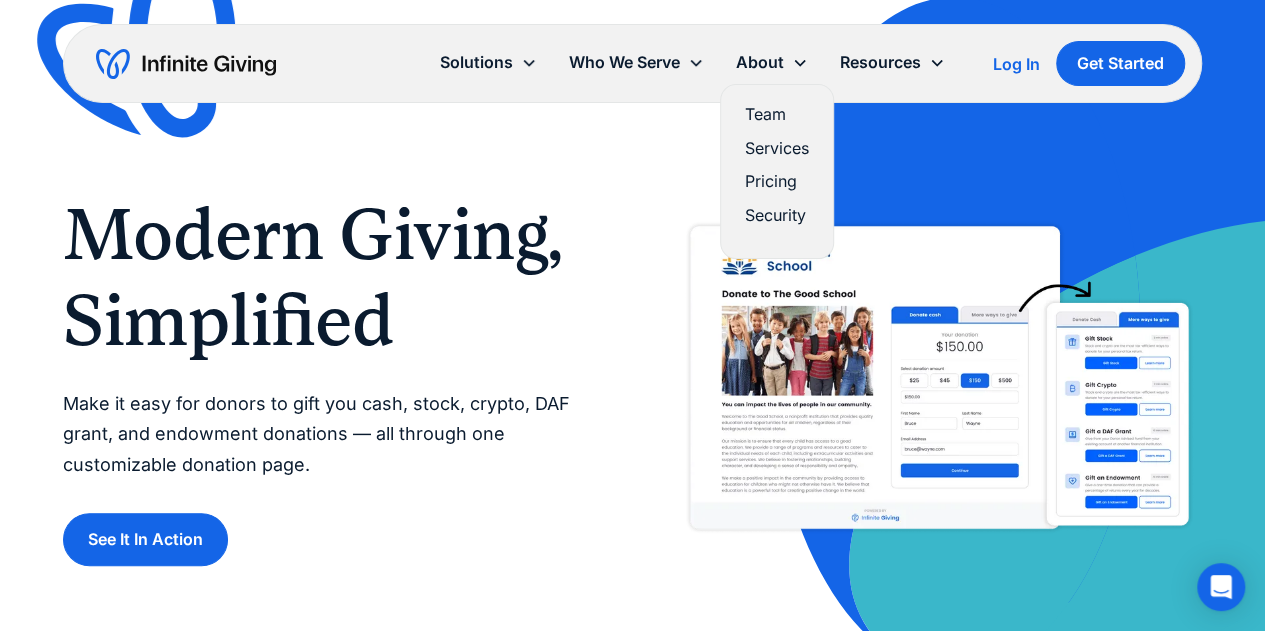 click on "Services" at bounding box center (777, 148) 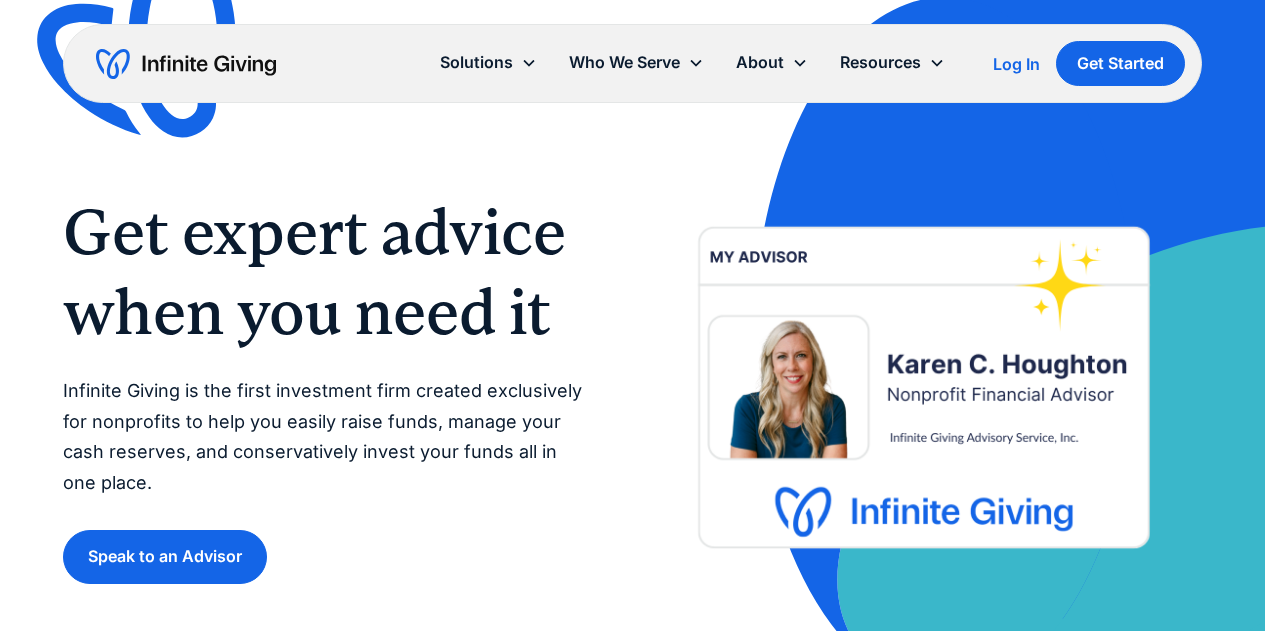 scroll, scrollTop: 0, scrollLeft: 0, axis: both 